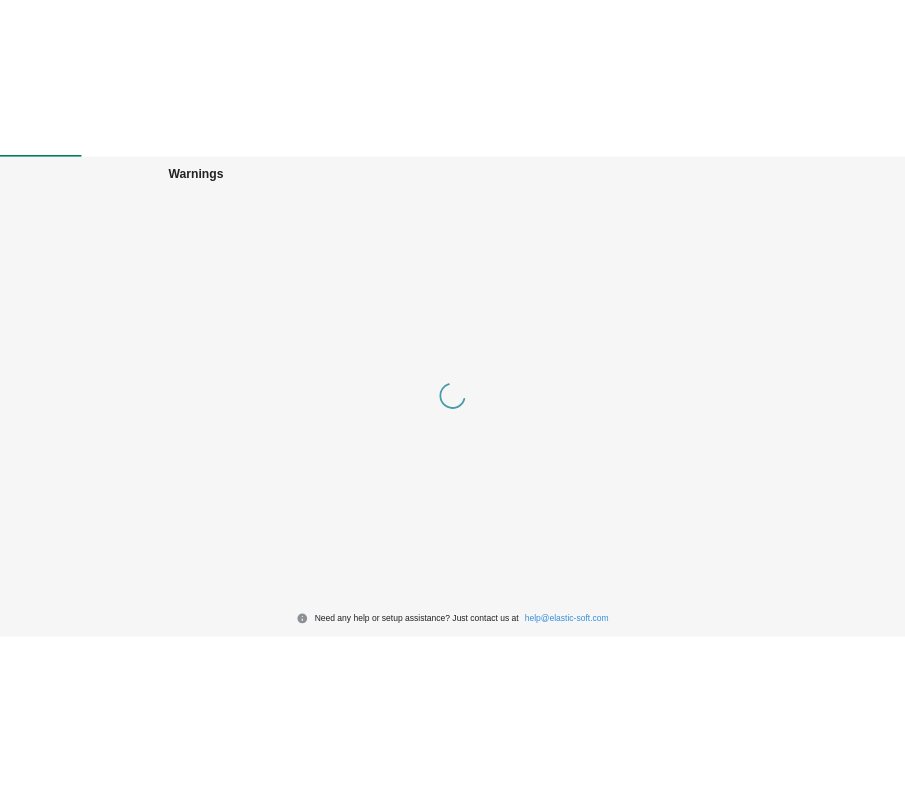 scroll, scrollTop: 0, scrollLeft: 0, axis: both 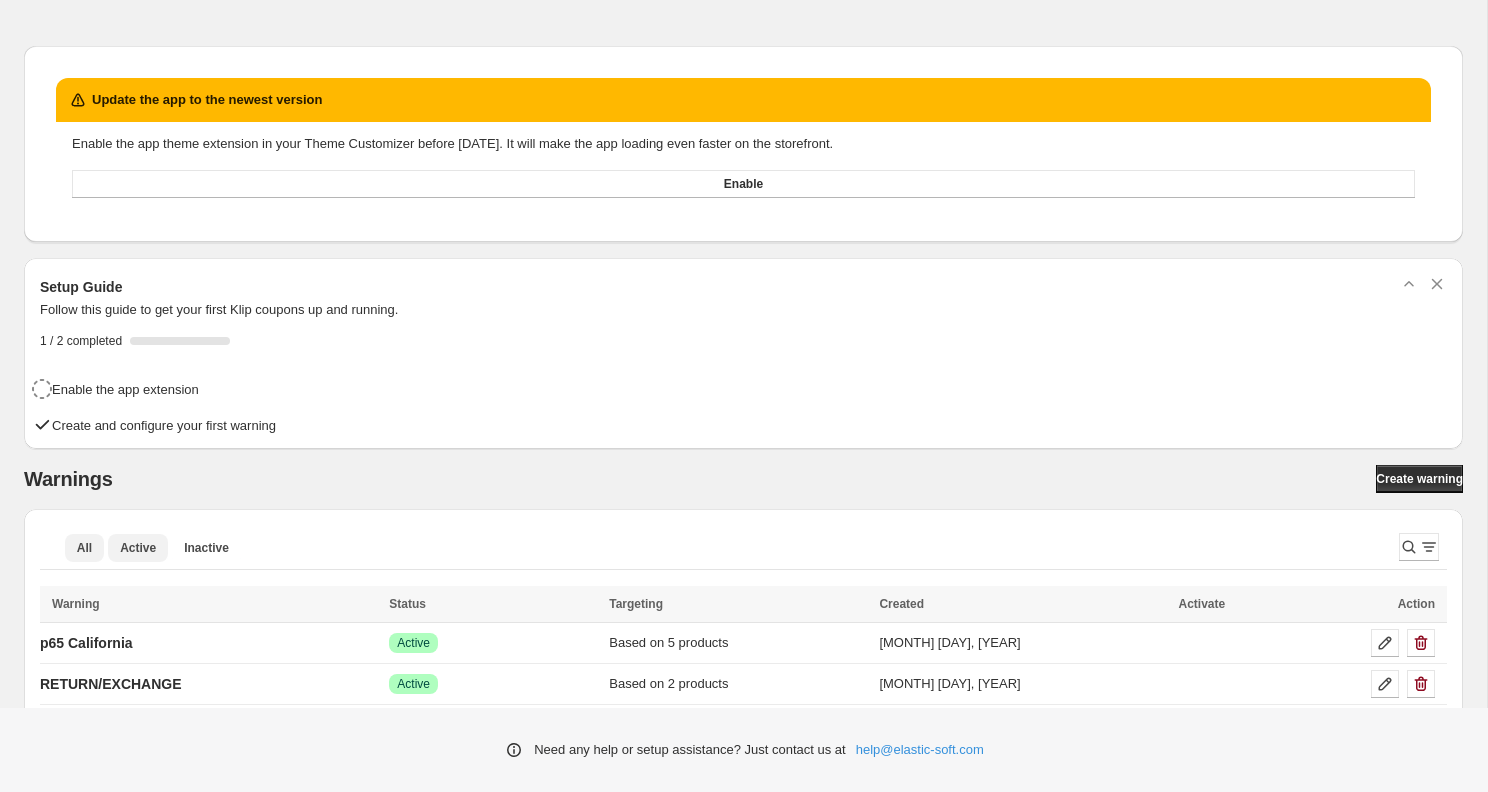click on "Active" at bounding box center (138, 548) 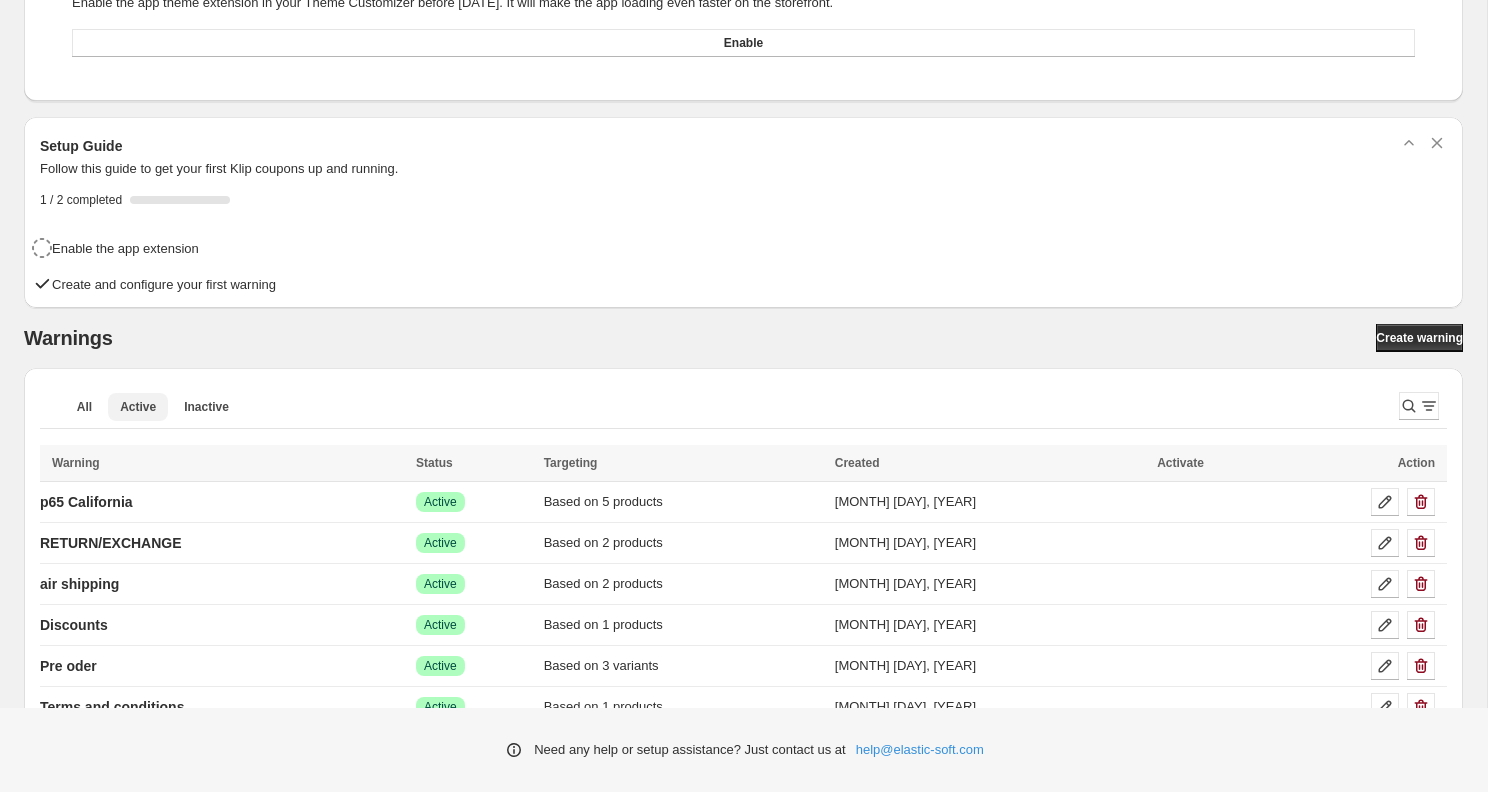 scroll, scrollTop: 0, scrollLeft: 0, axis: both 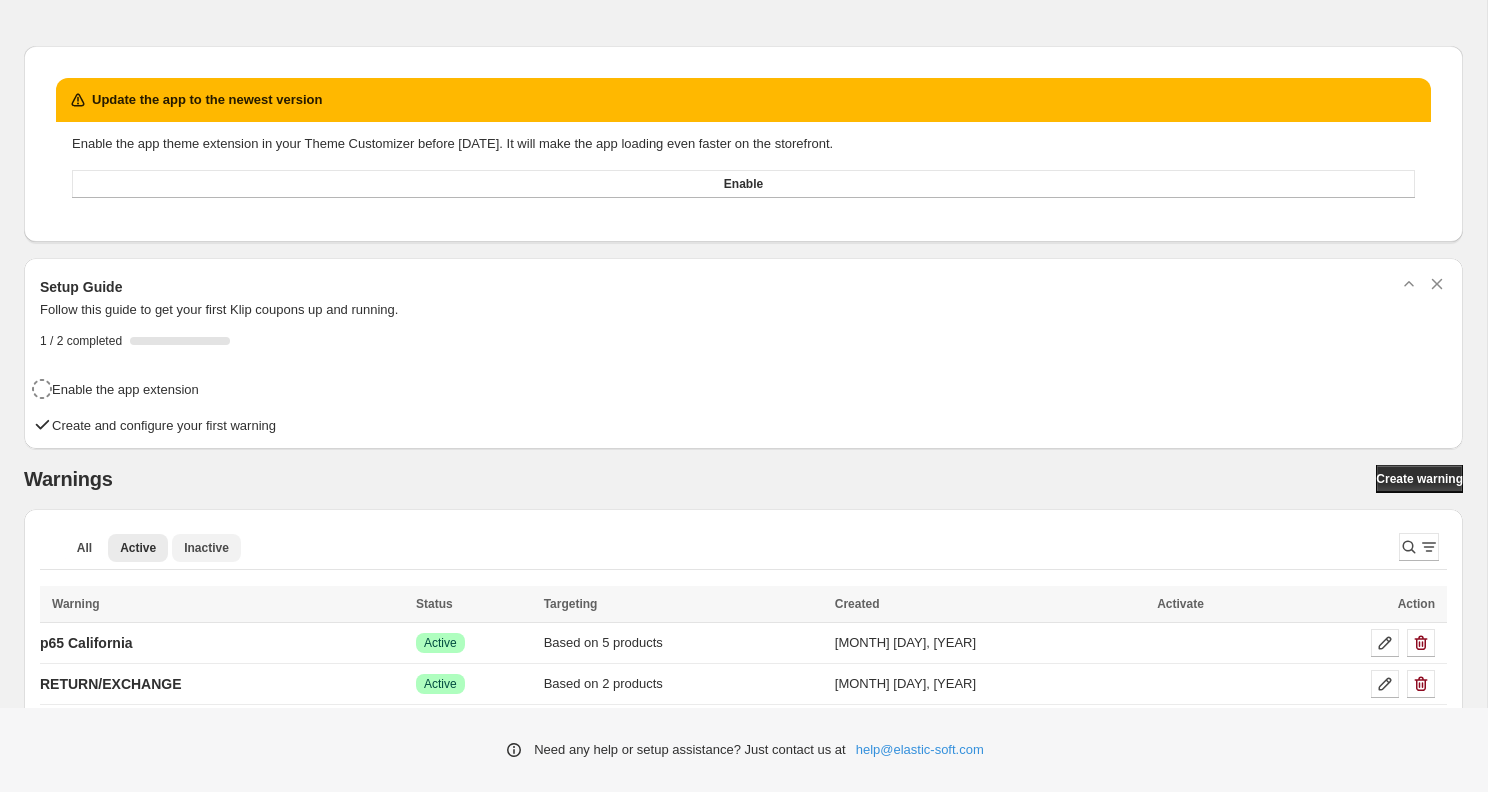 click on "Inactive" at bounding box center [206, 548] 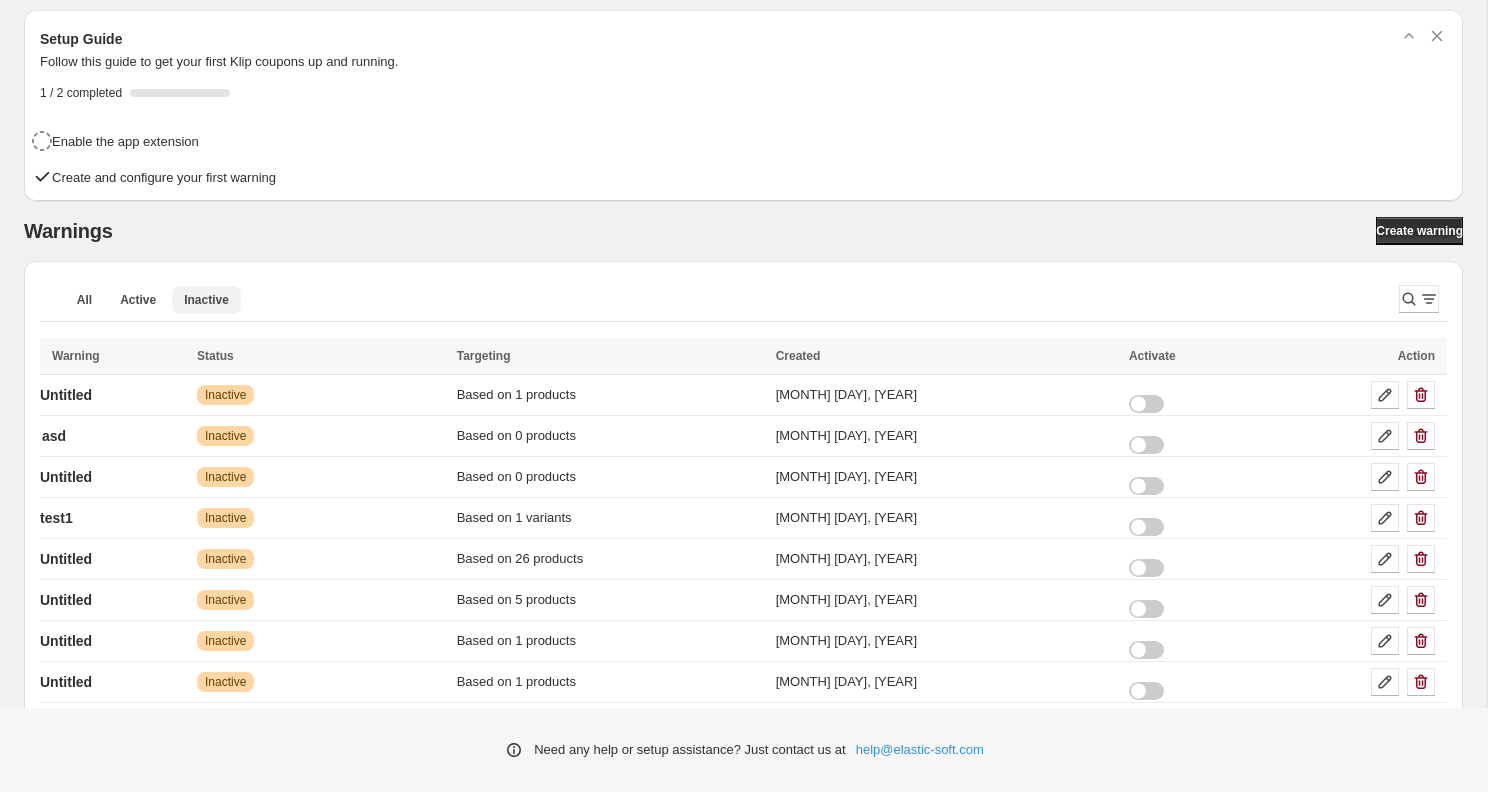 scroll, scrollTop: 225, scrollLeft: 0, axis: vertical 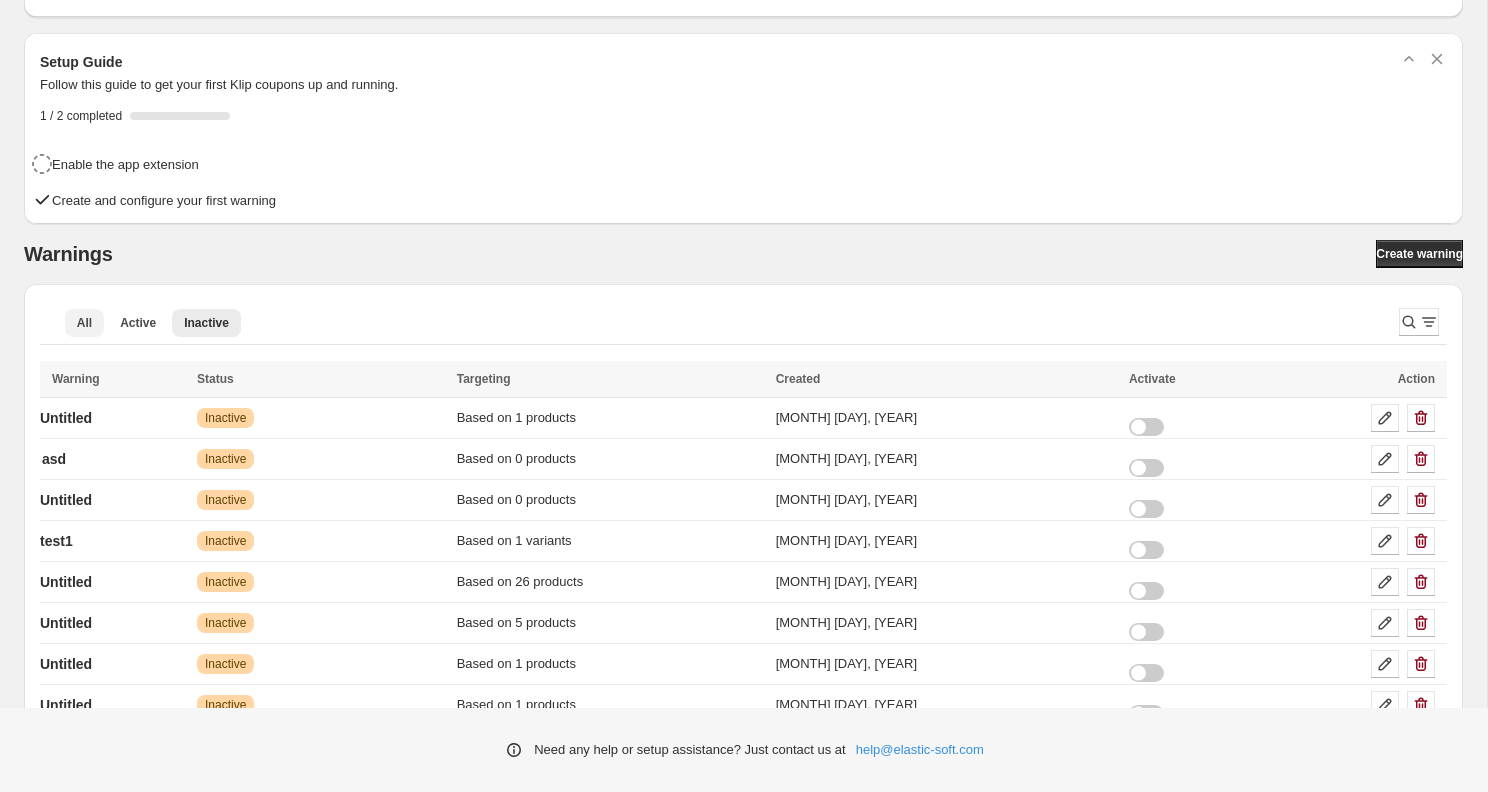 click on "All" at bounding box center [84, 323] 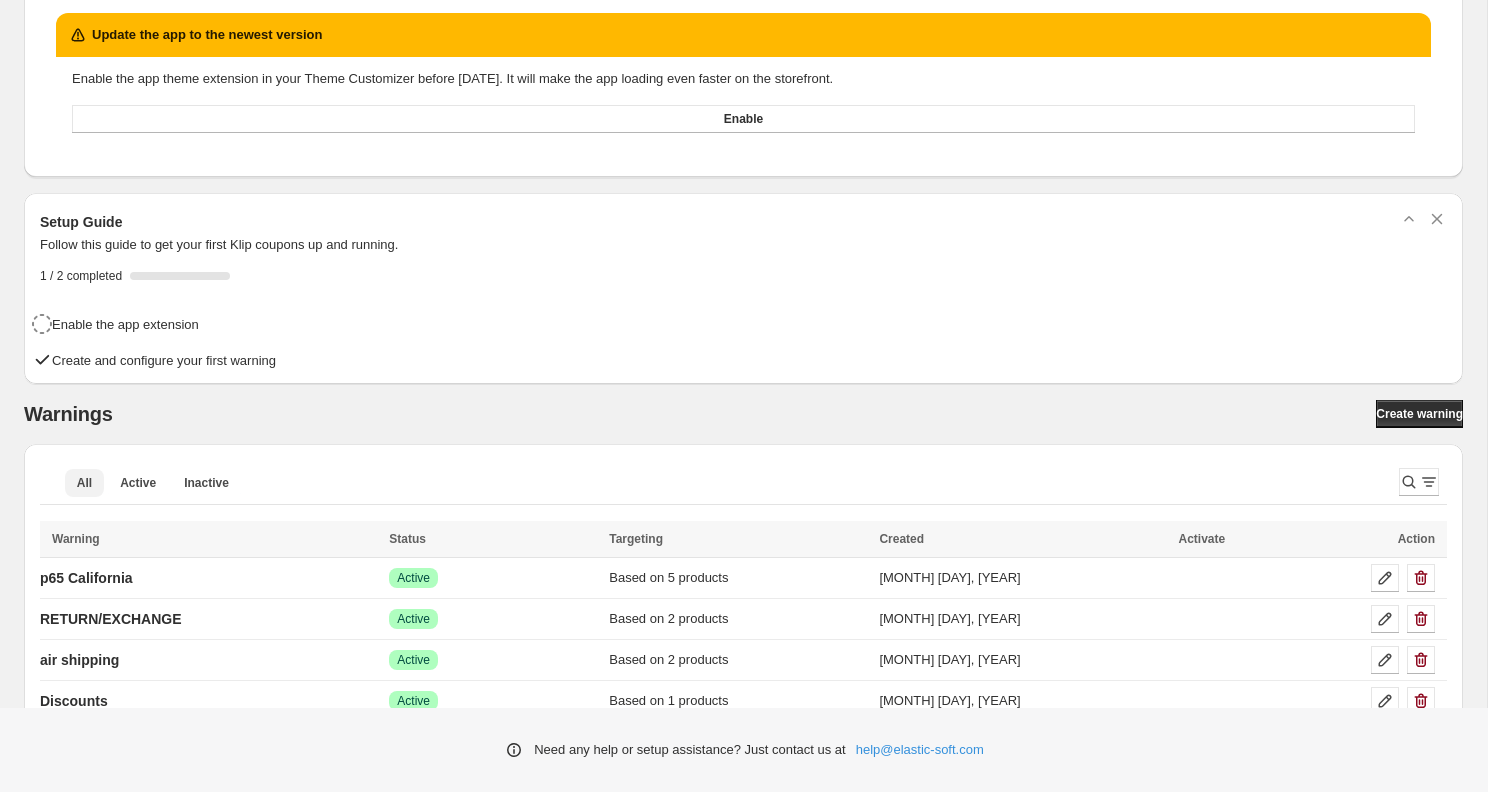 scroll, scrollTop: 0, scrollLeft: 0, axis: both 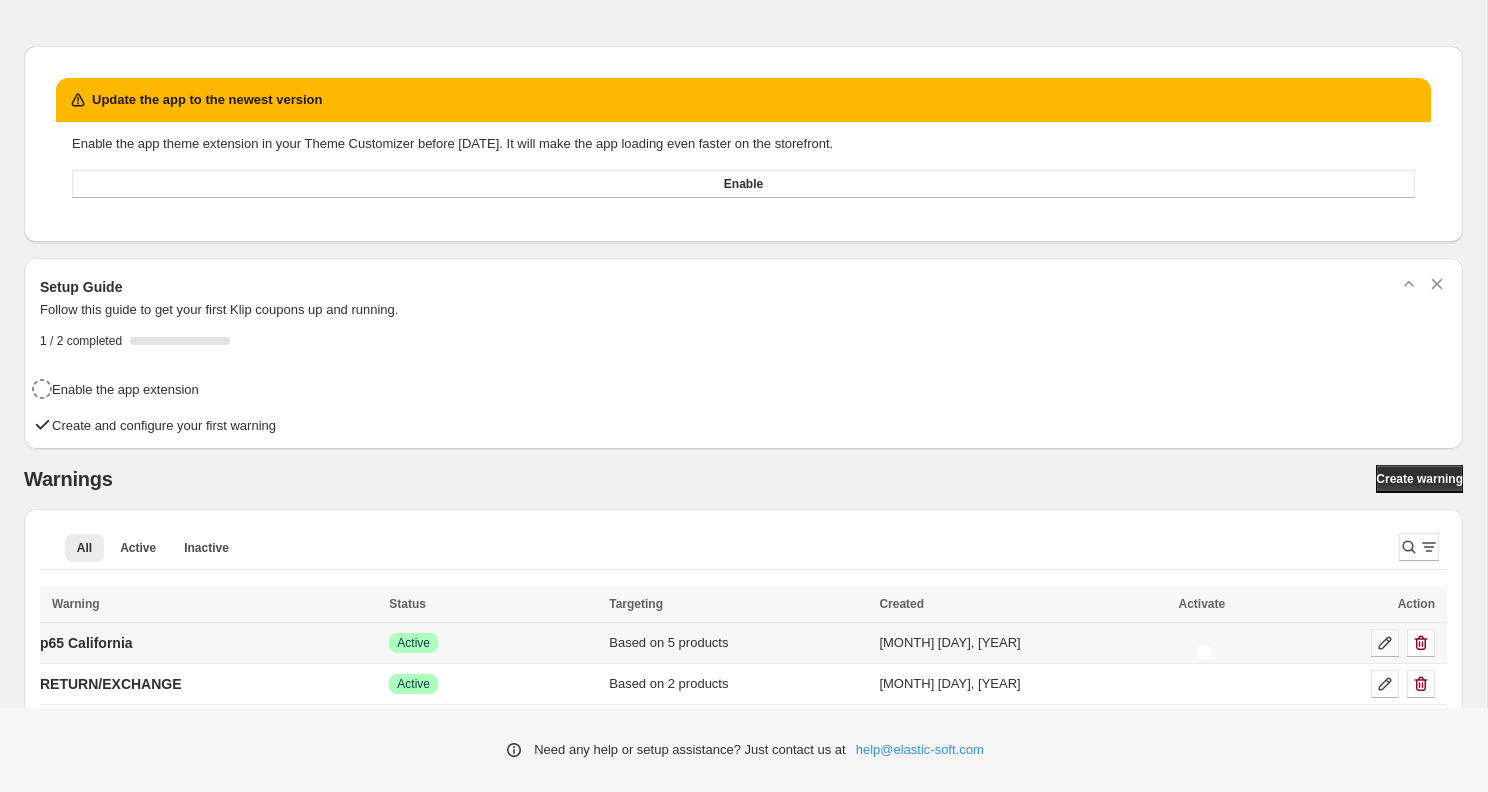 click 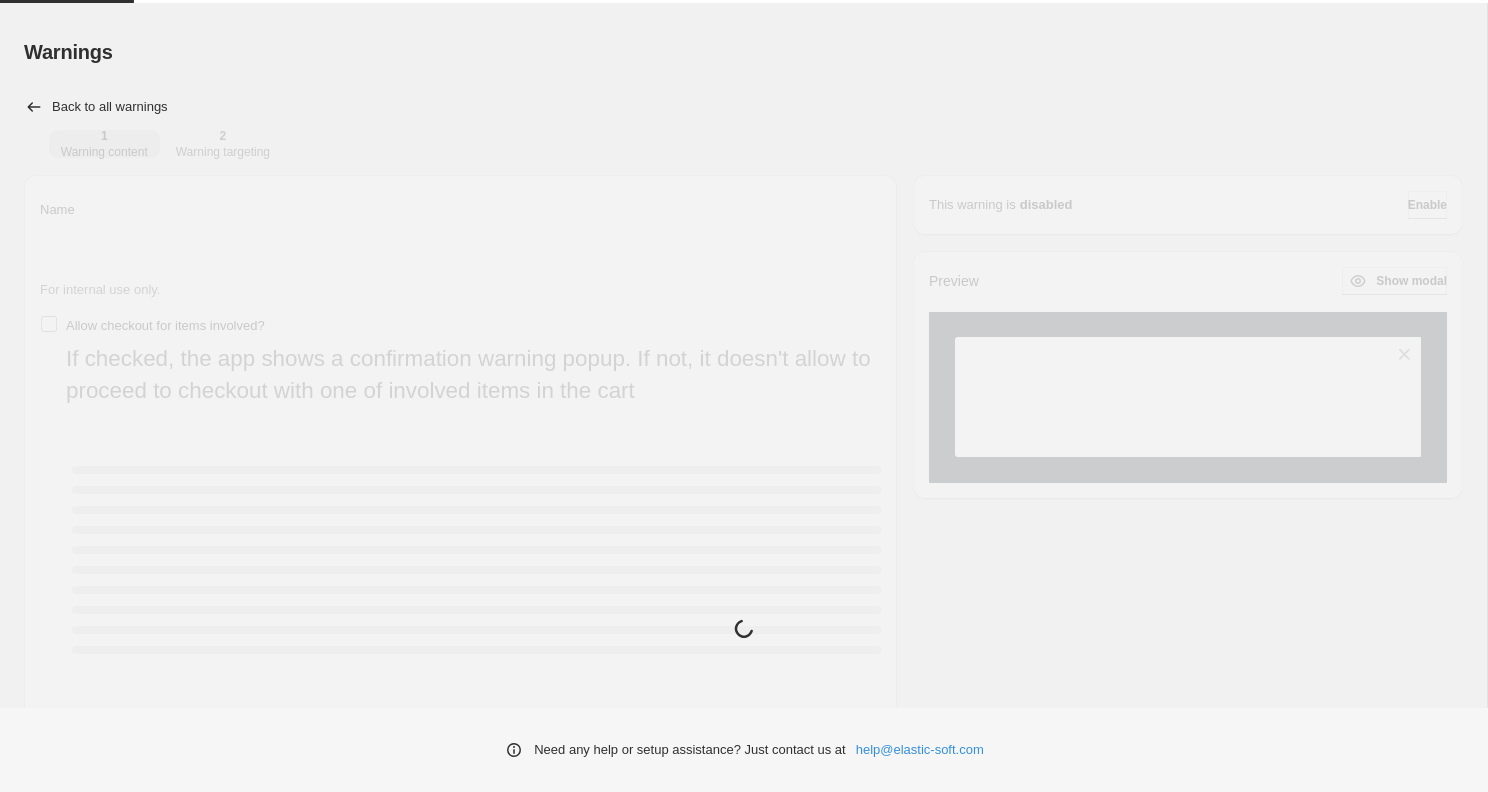 type on "**********" 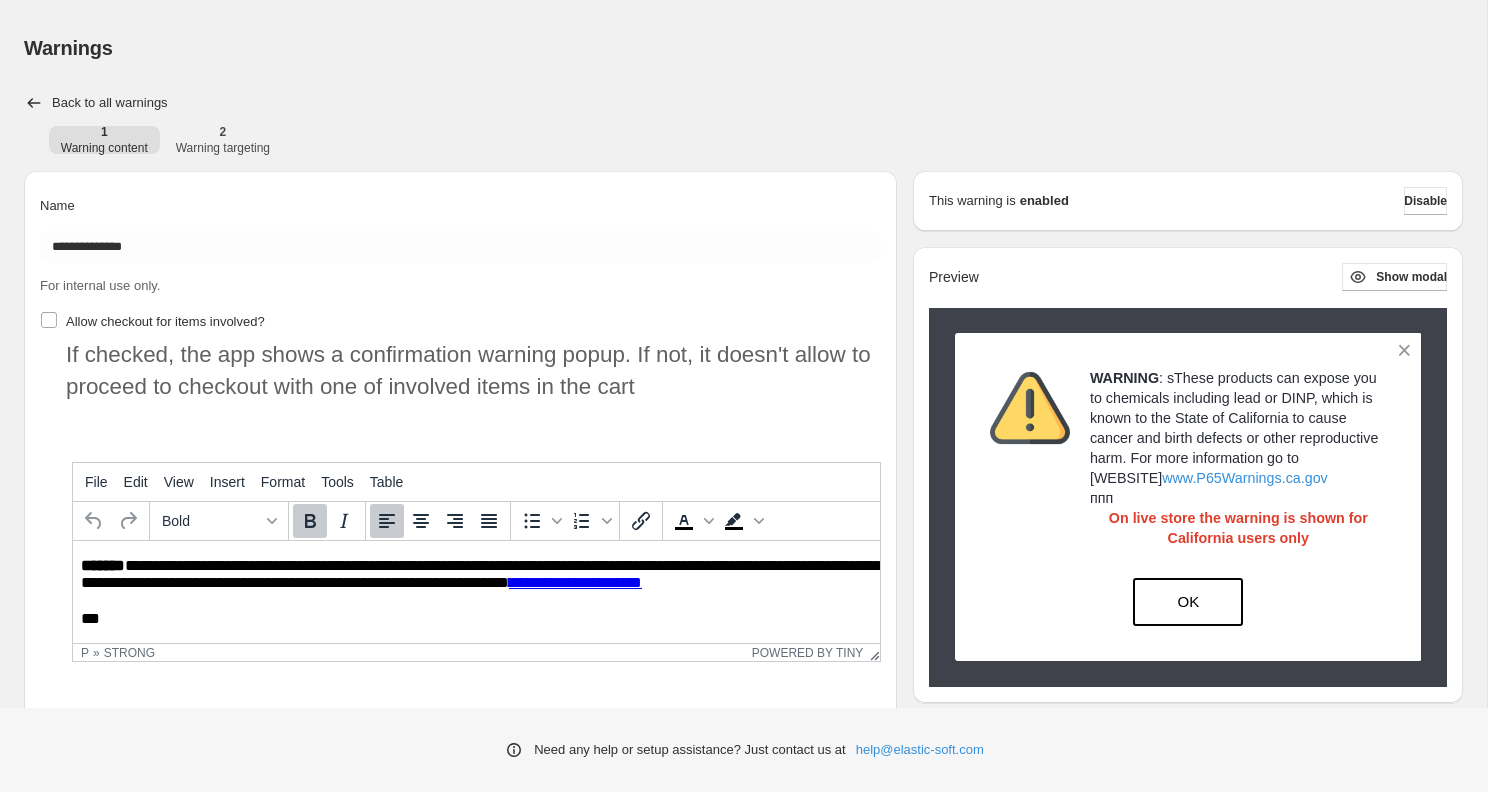 scroll, scrollTop: 0, scrollLeft: 0, axis: both 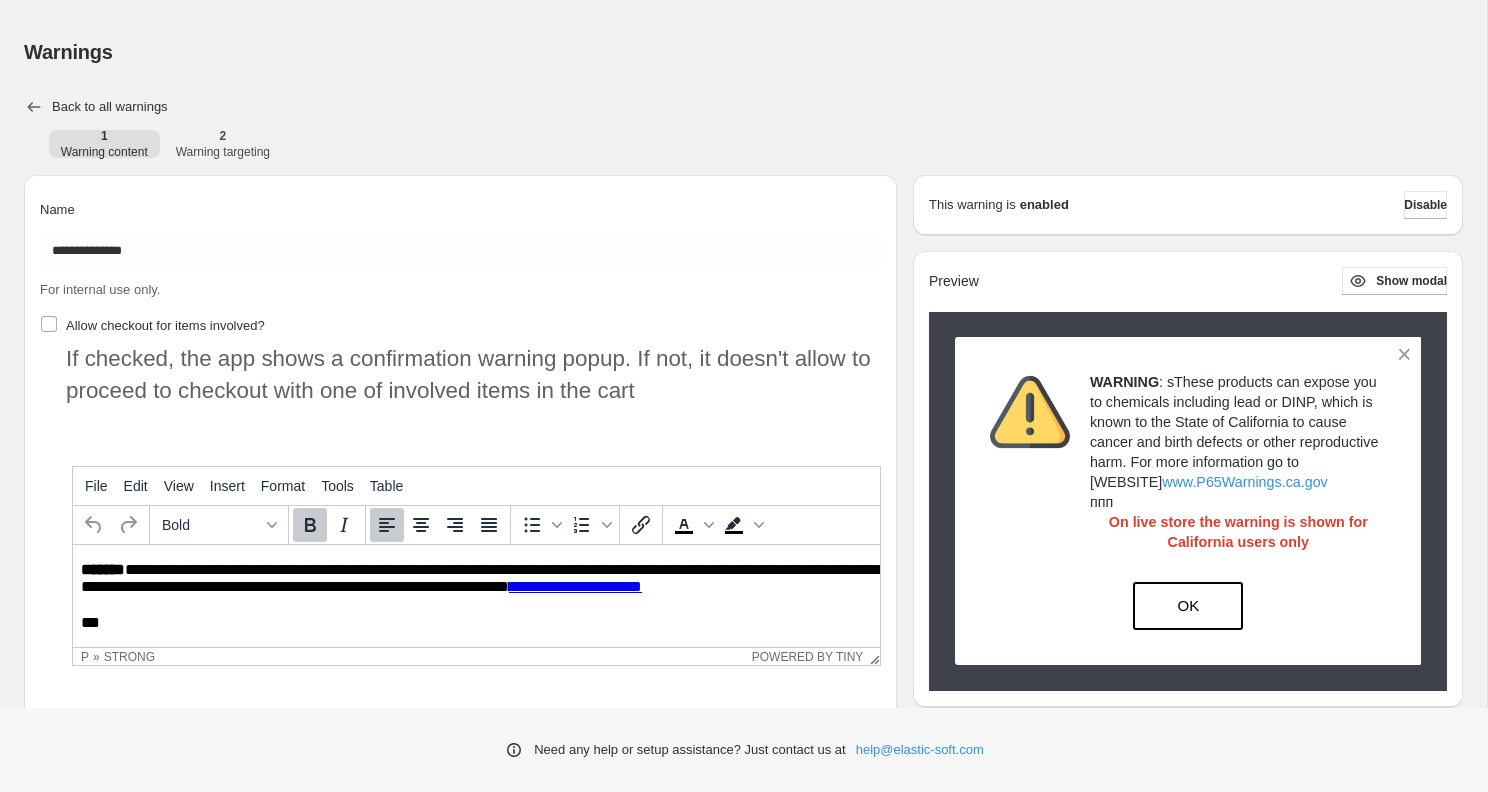 click 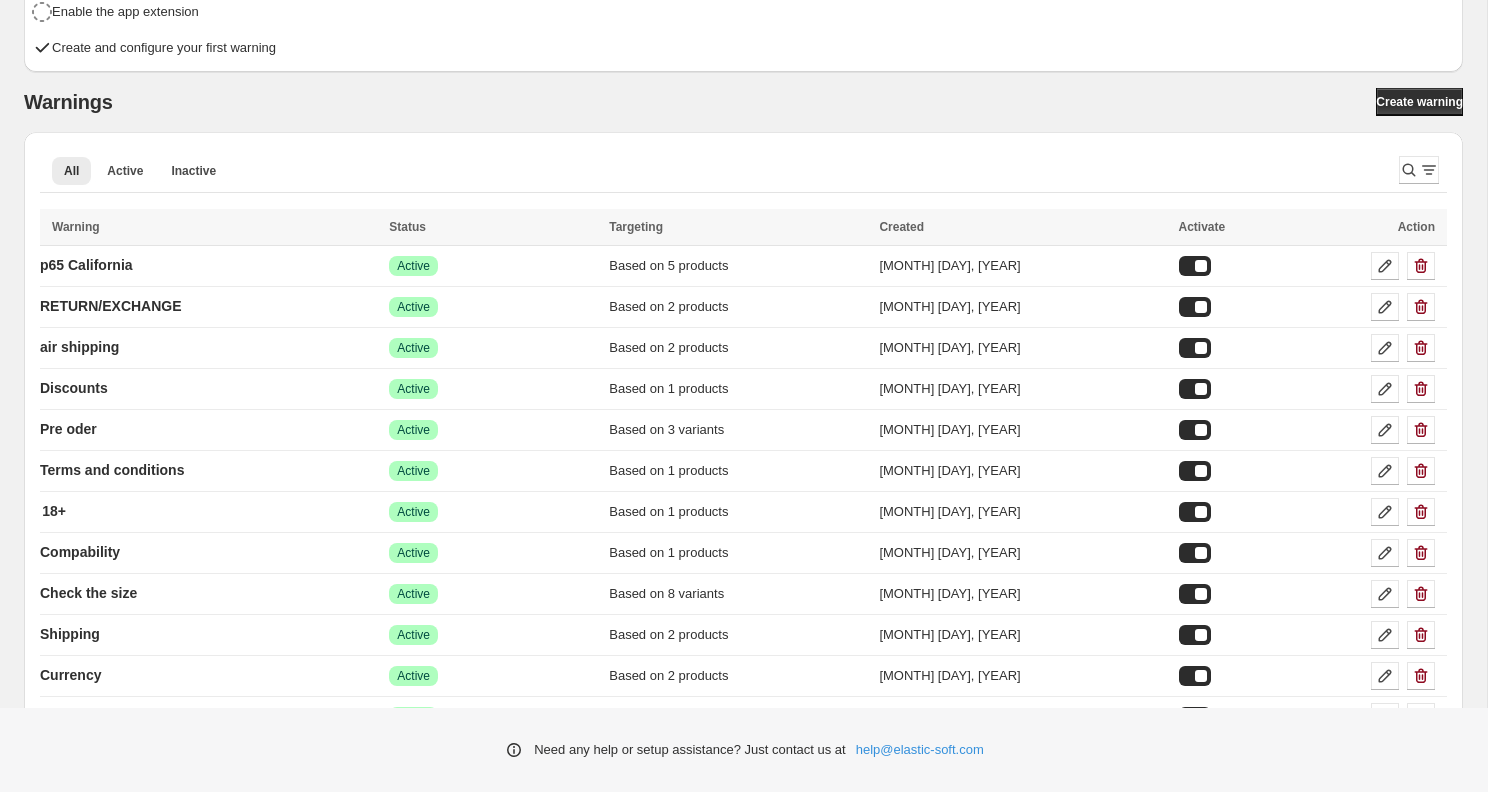 scroll, scrollTop: 0, scrollLeft: 0, axis: both 